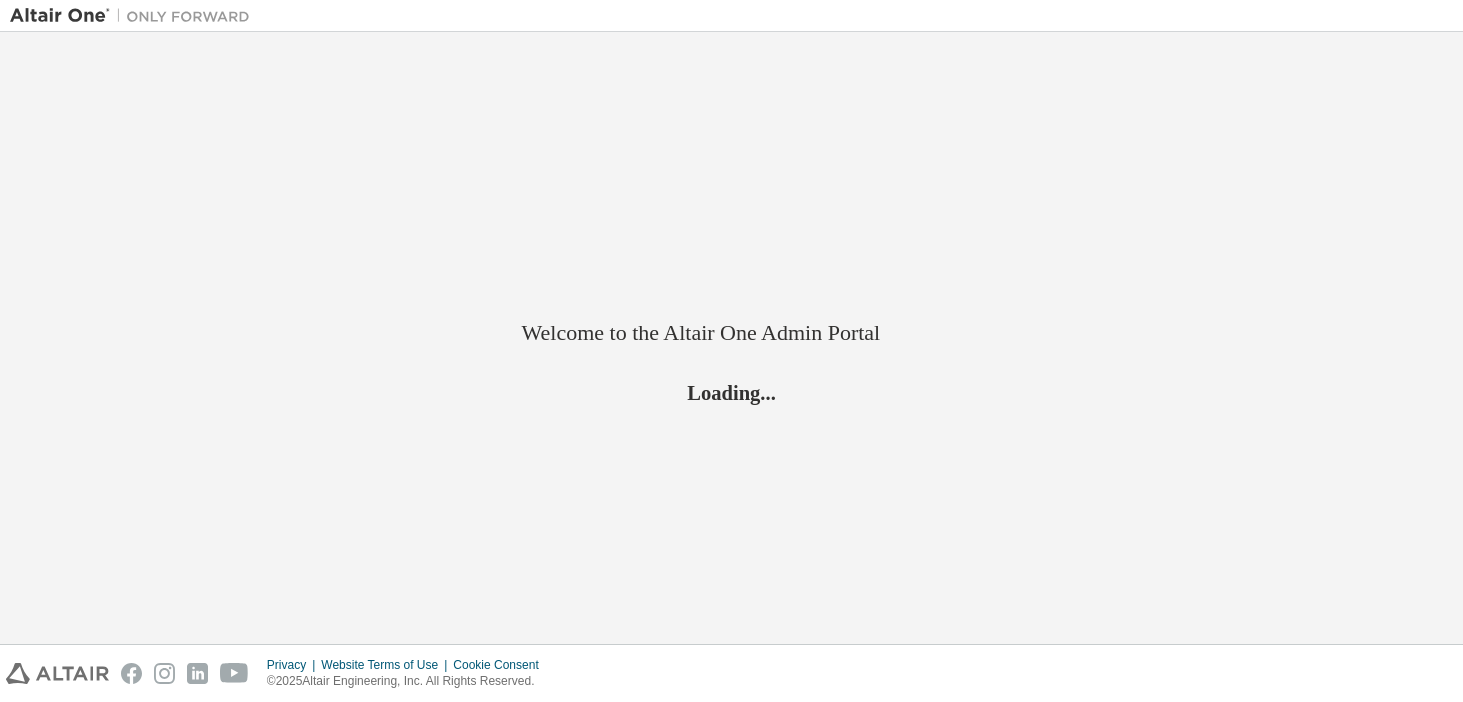 scroll, scrollTop: 0, scrollLeft: 0, axis: both 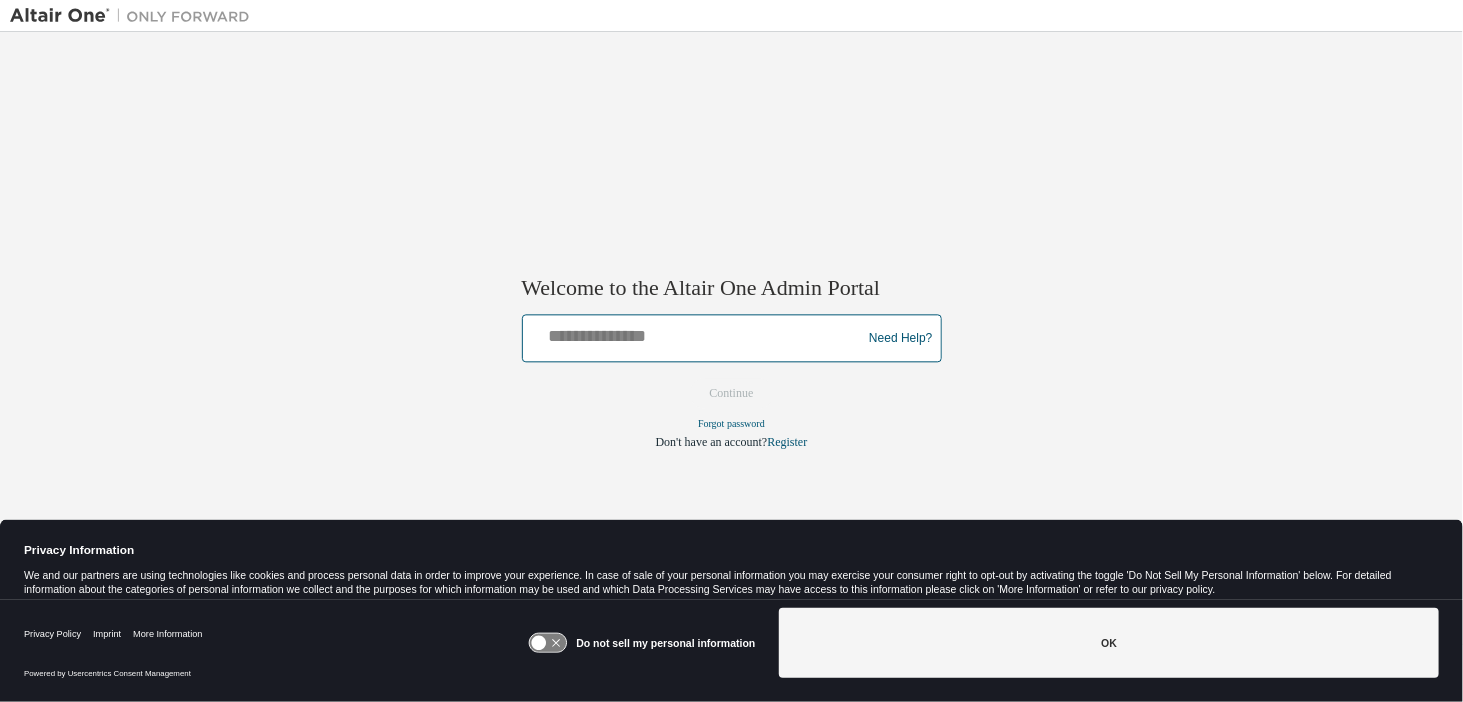 click at bounding box center [695, 334] 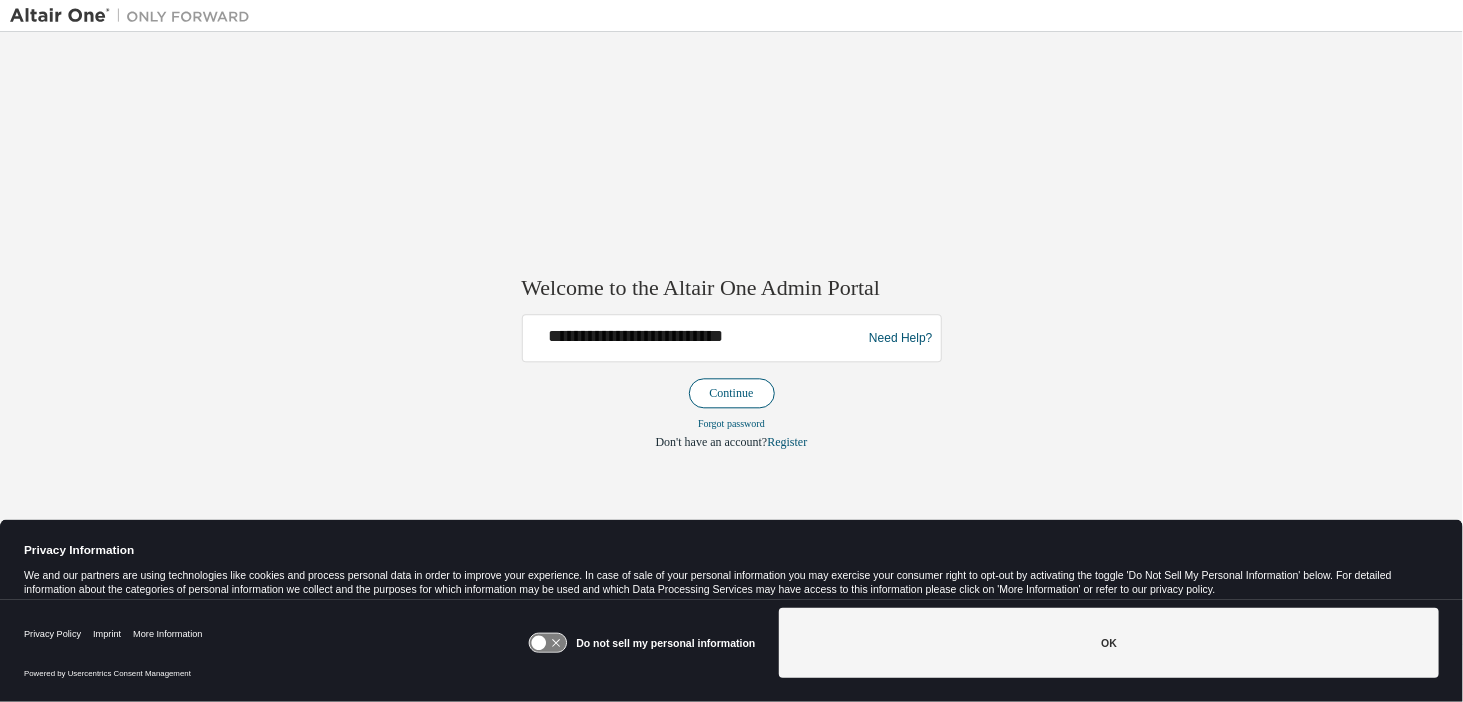 click on "Continue" at bounding box center [732, 394] 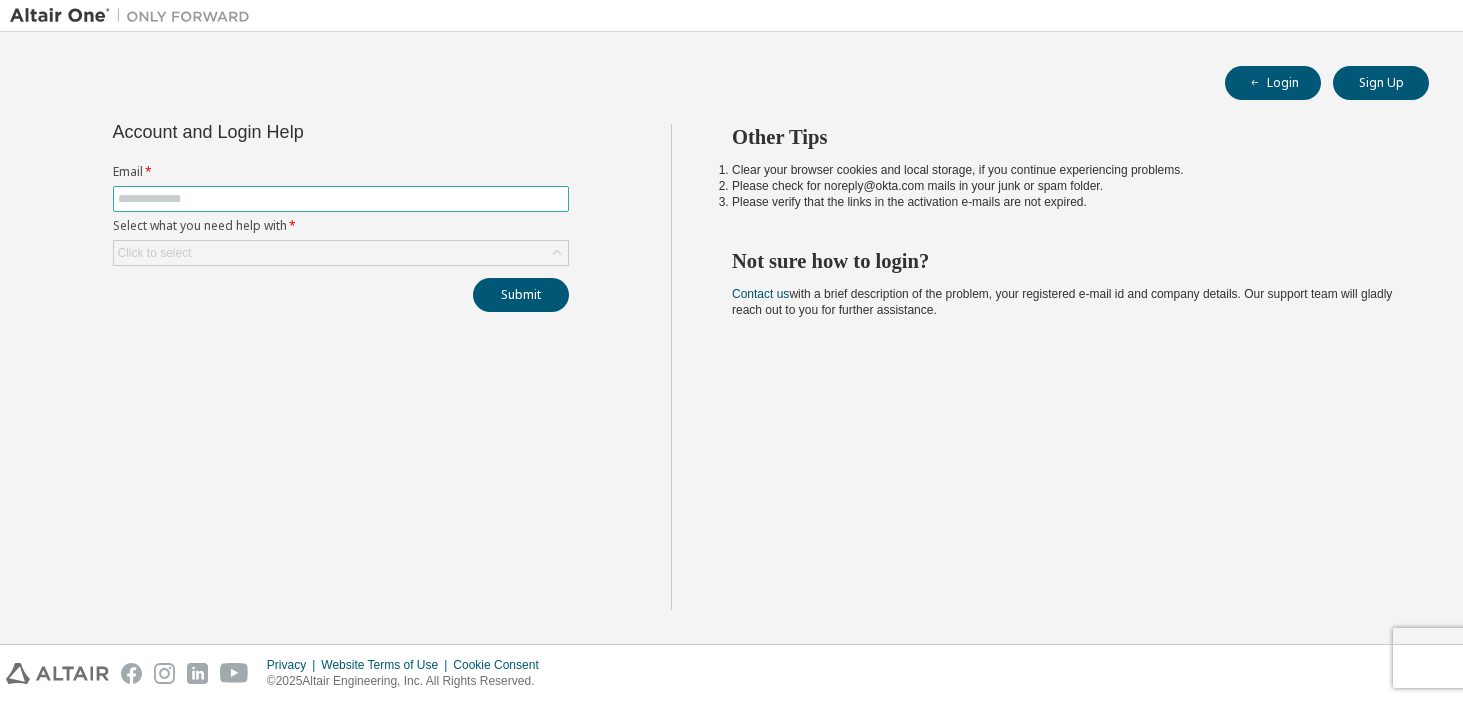 scroll, scrollTop: 0, scrollLeft: 0, axis: both 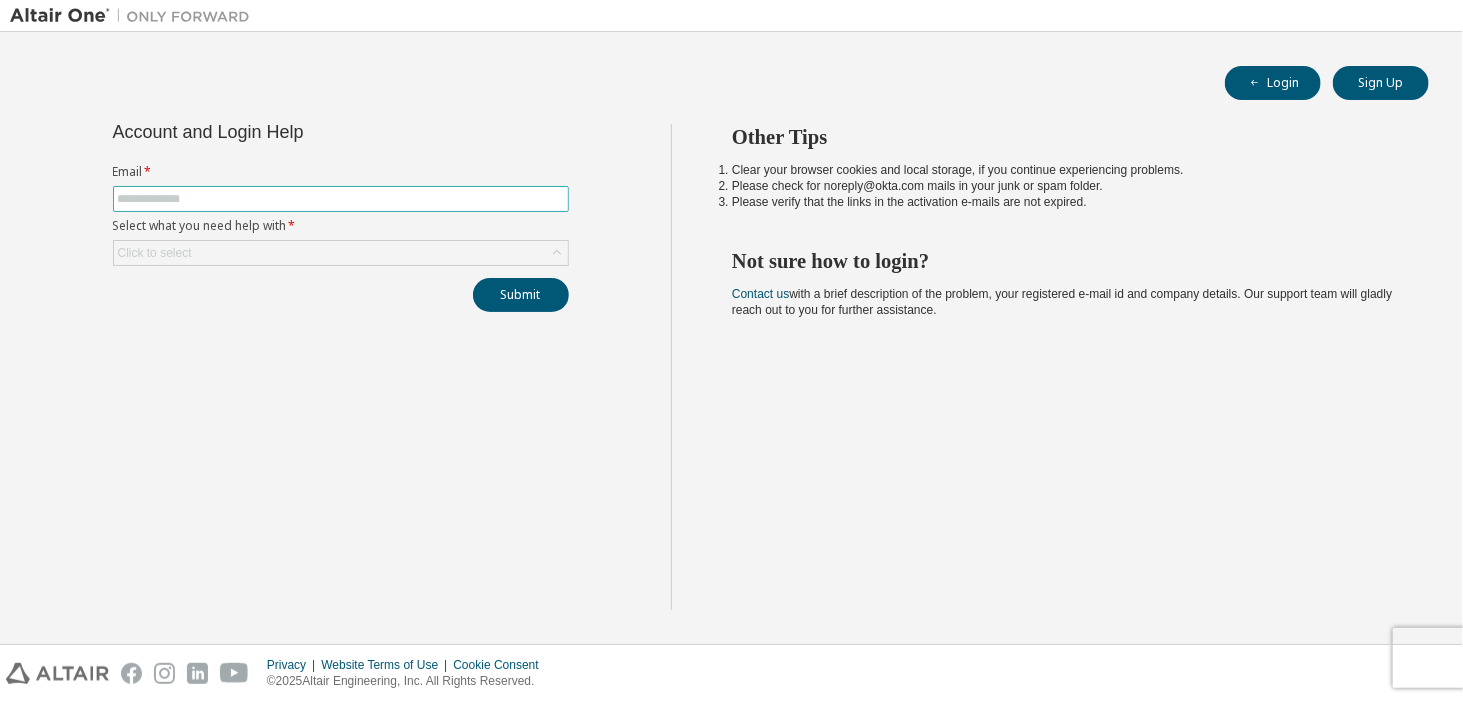 click at bounding box center [341, 199] 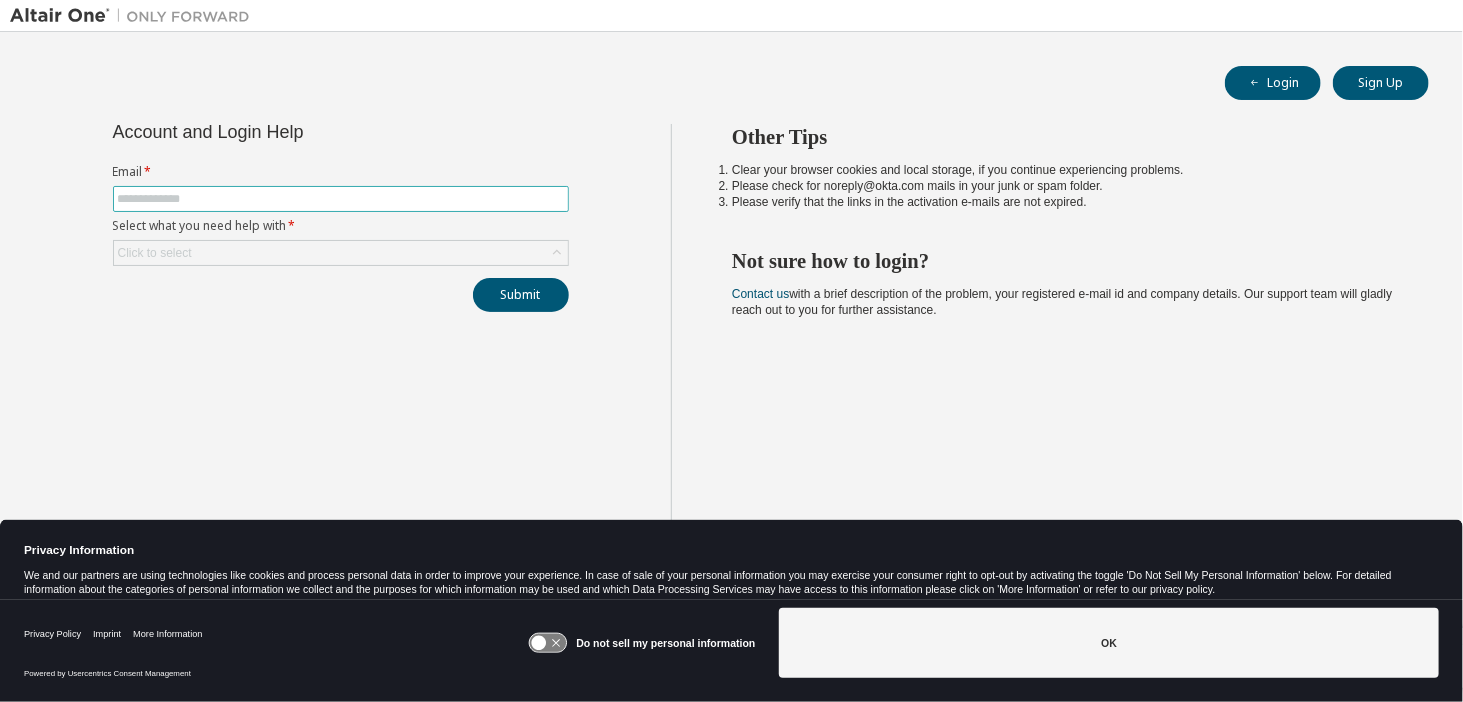 click at bounding box center [341, 199] 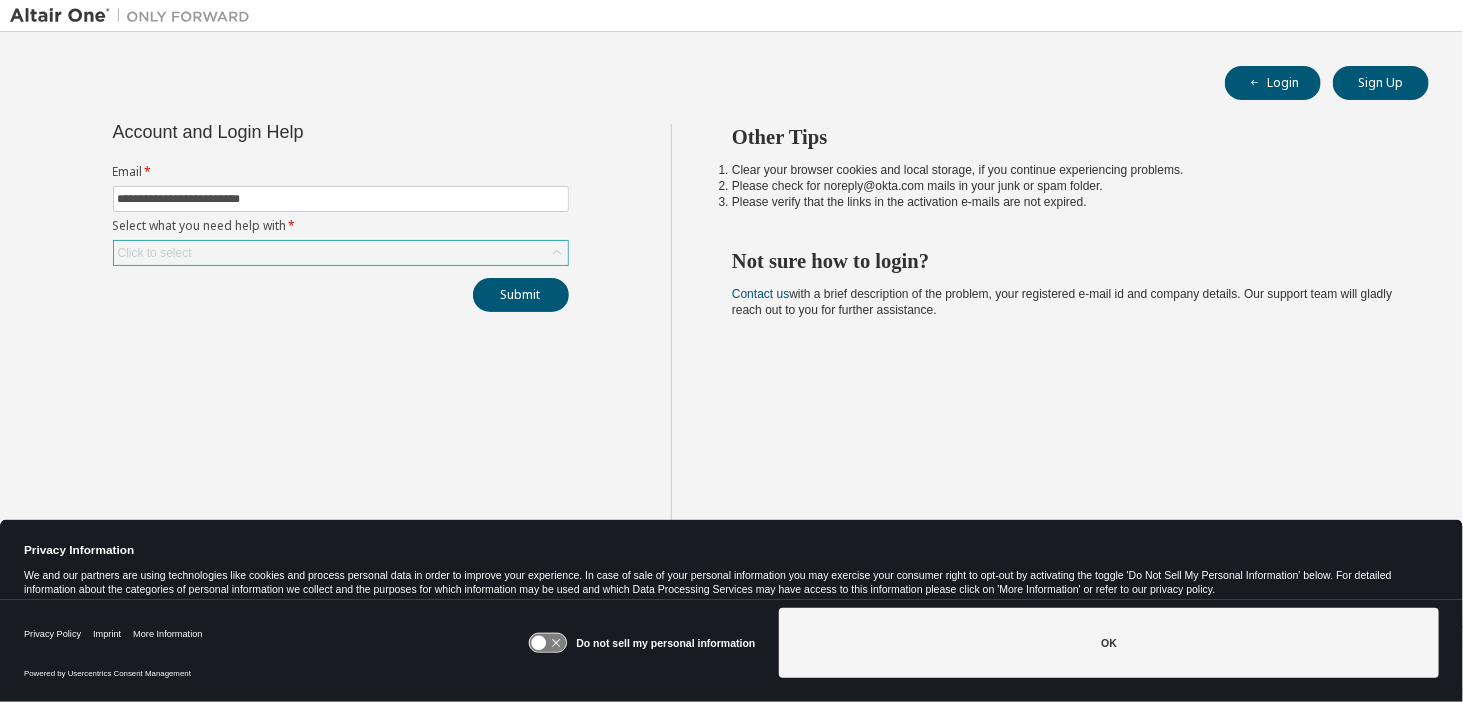 click on "Click to select" at bounding box center (341, 253) 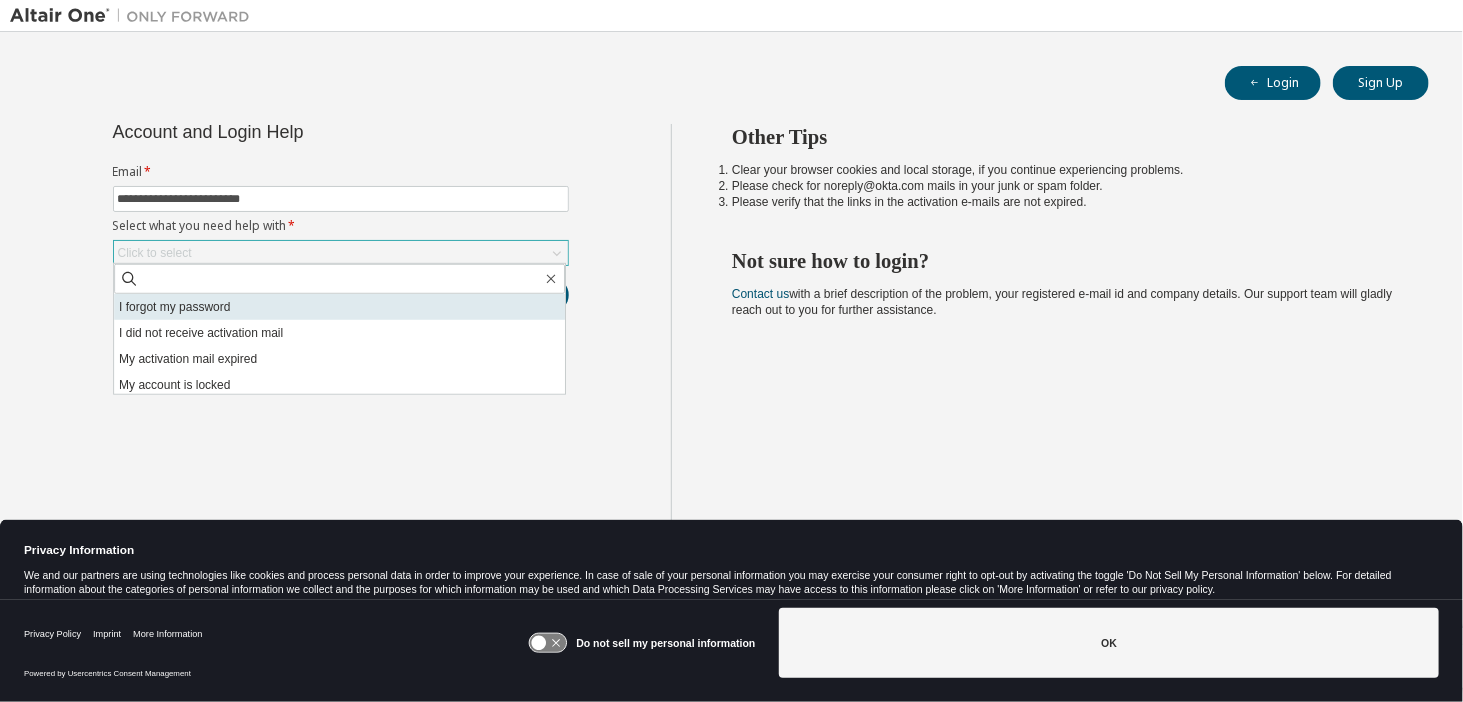 click on "I forgot my password" at bounding box center [339, 307] 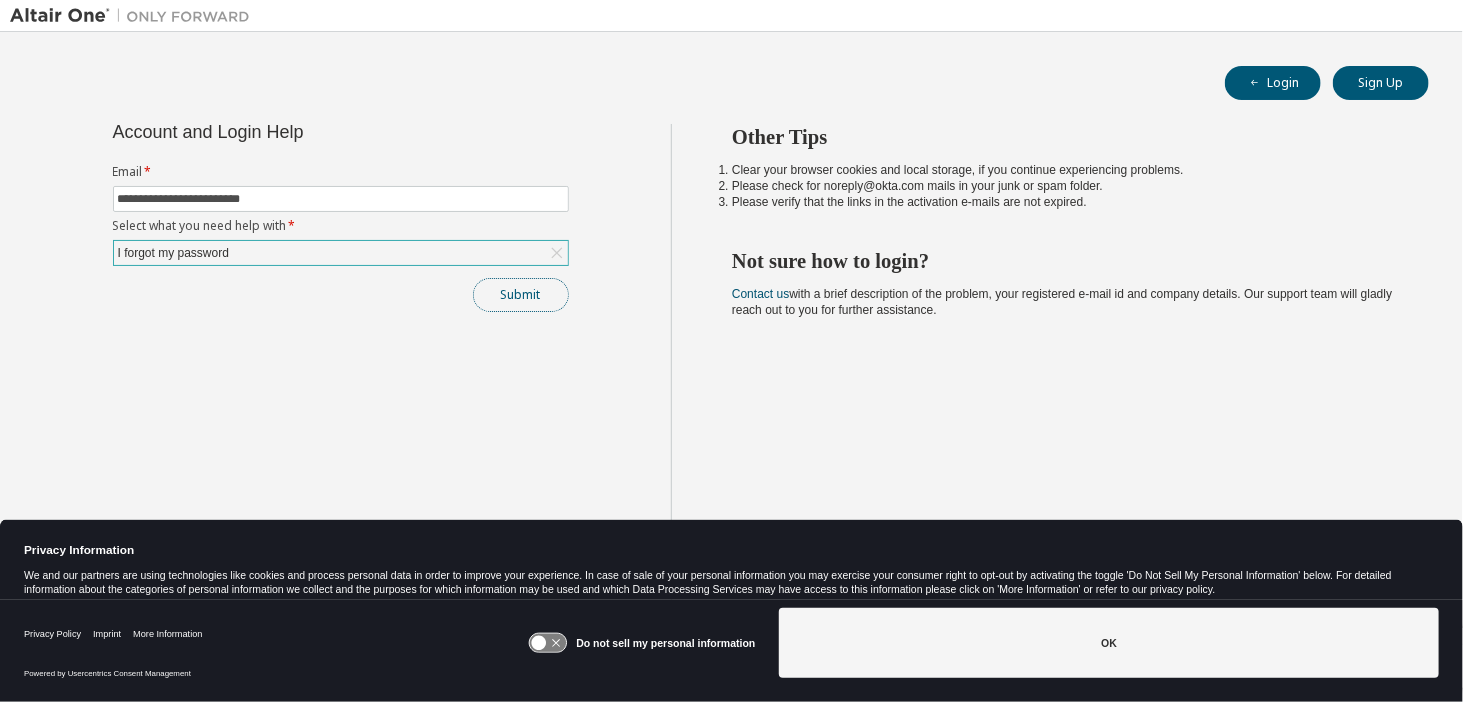 click on "Submit" at bounding box center [521, 295] 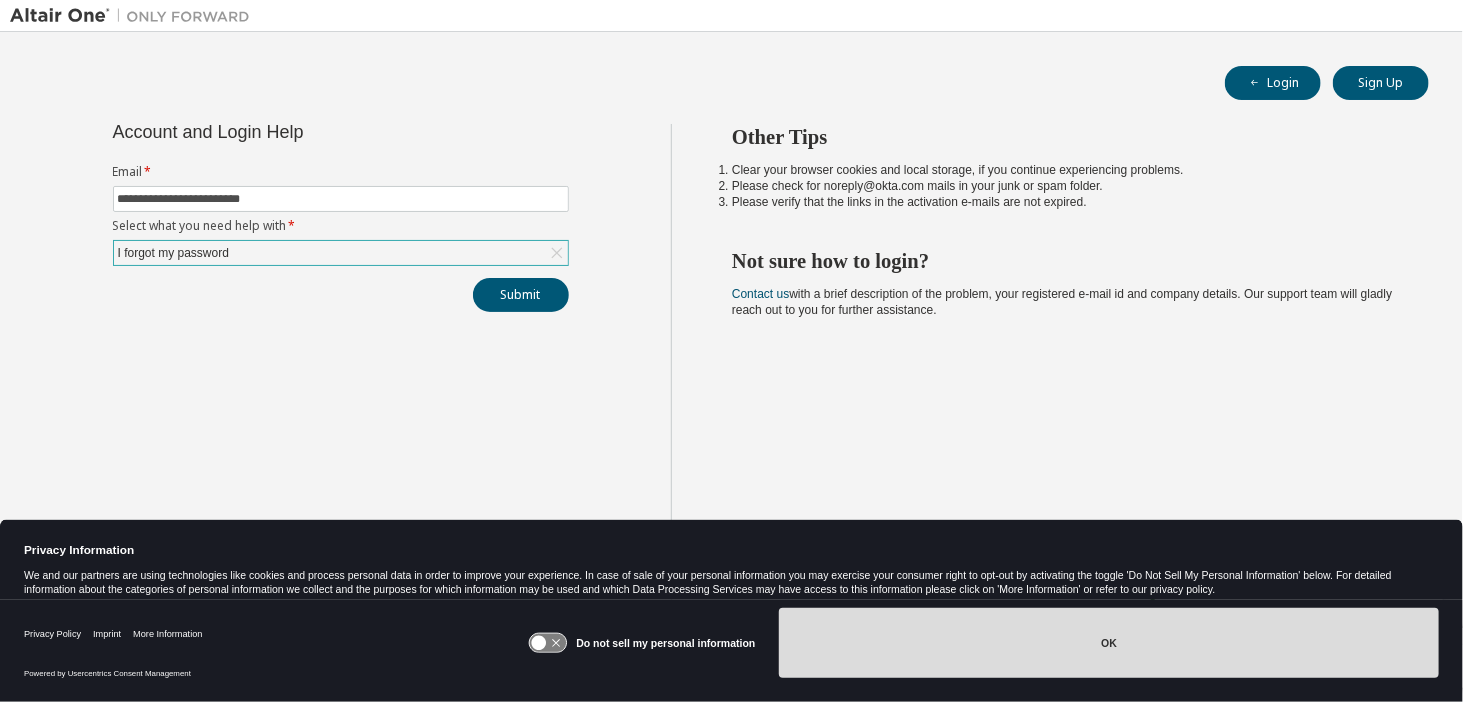 click on "OK" at bounding box center [1109, 643] 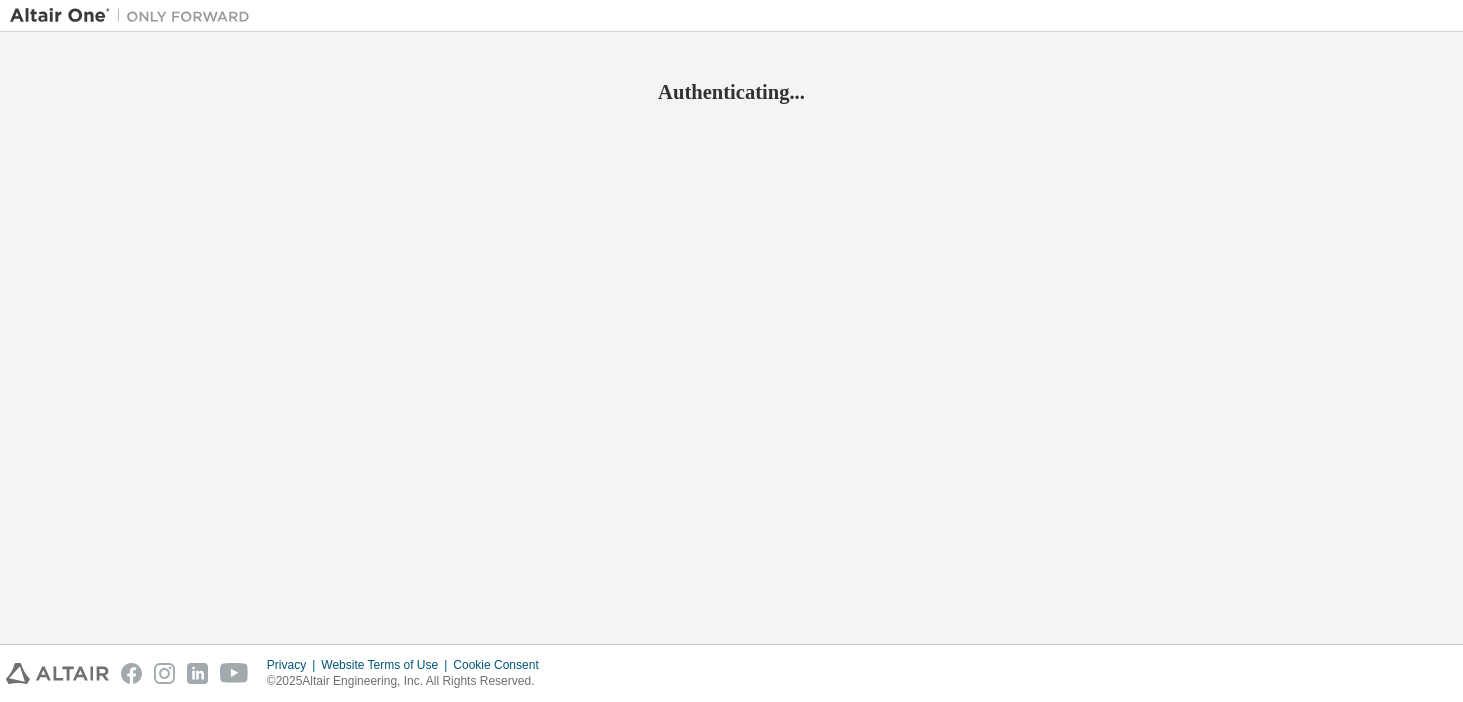 scroll, scrollTop: 0, scrollLeft: 0, axis: both 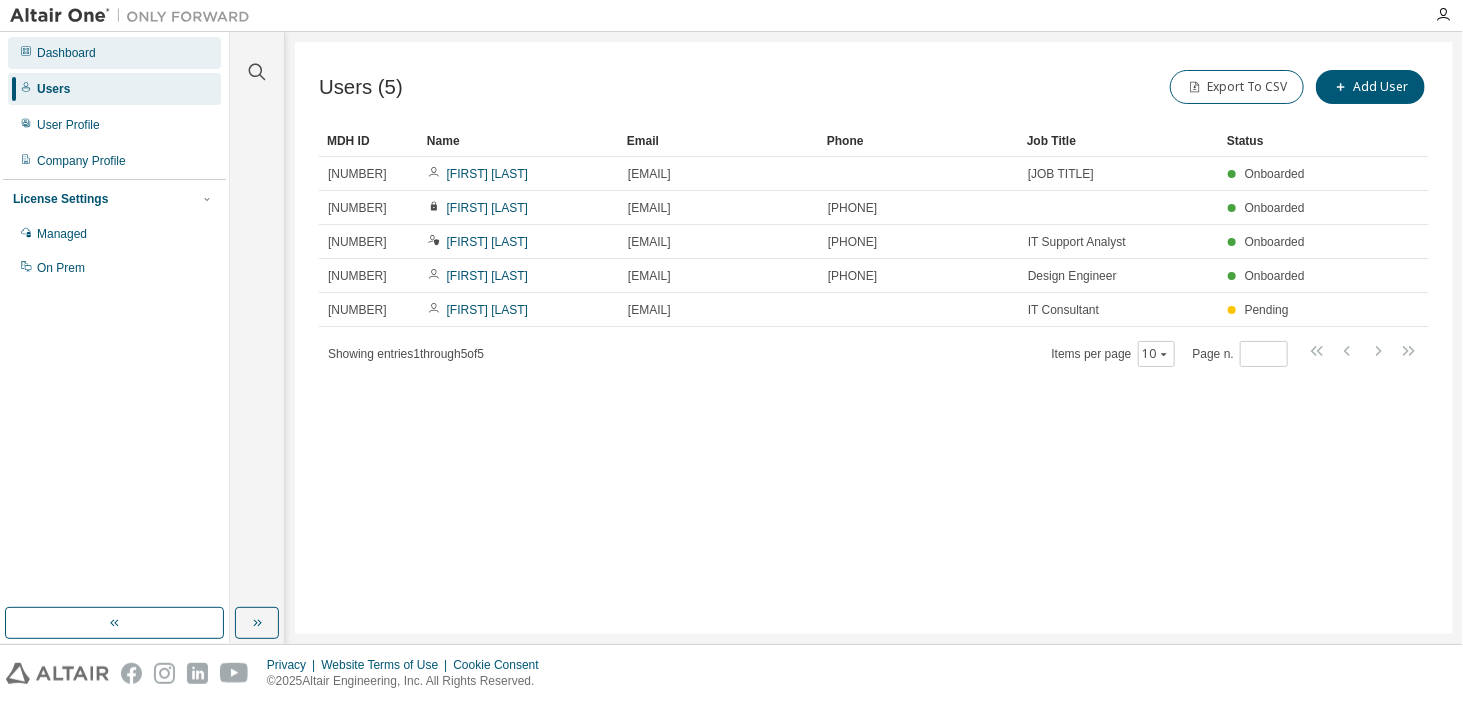 click on "Dashboard" at bounding box center [66, 53] 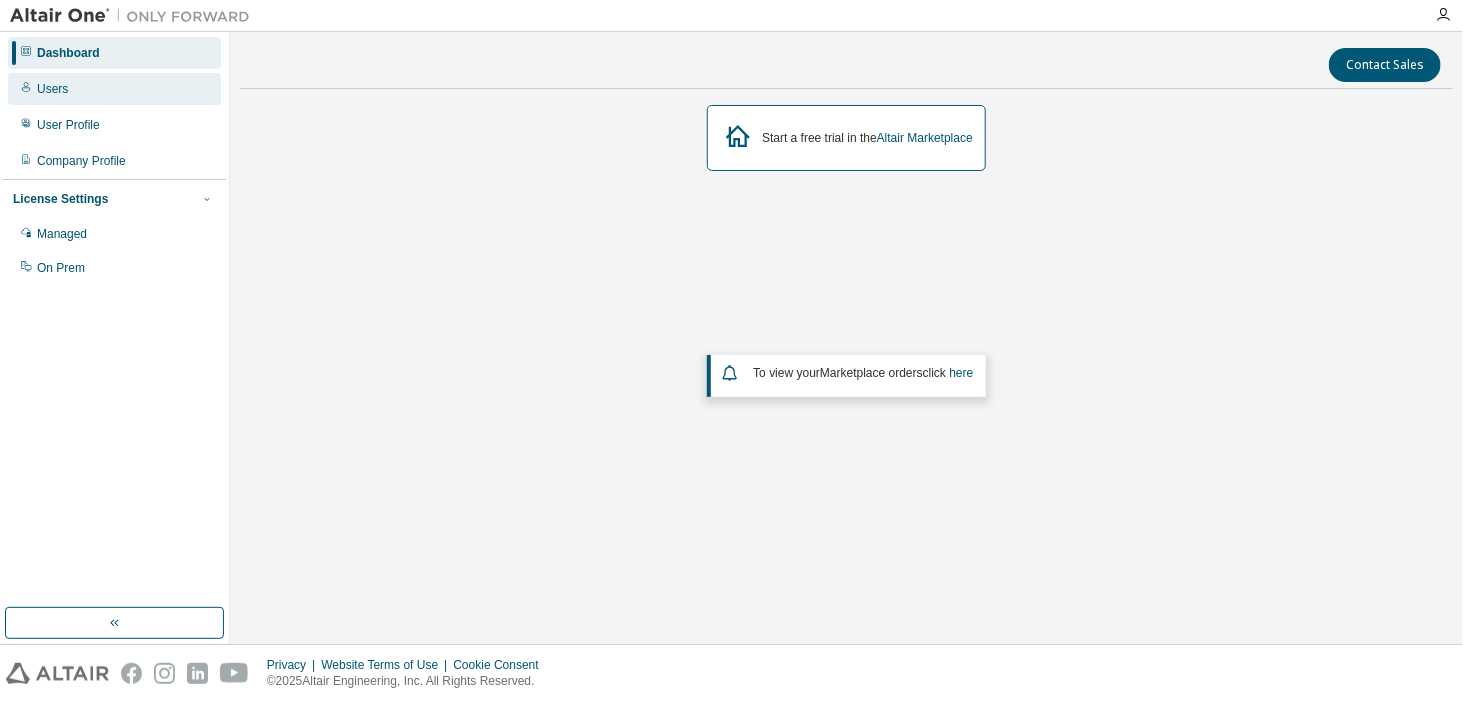 click on "Users" at bounding box center [52, 89] 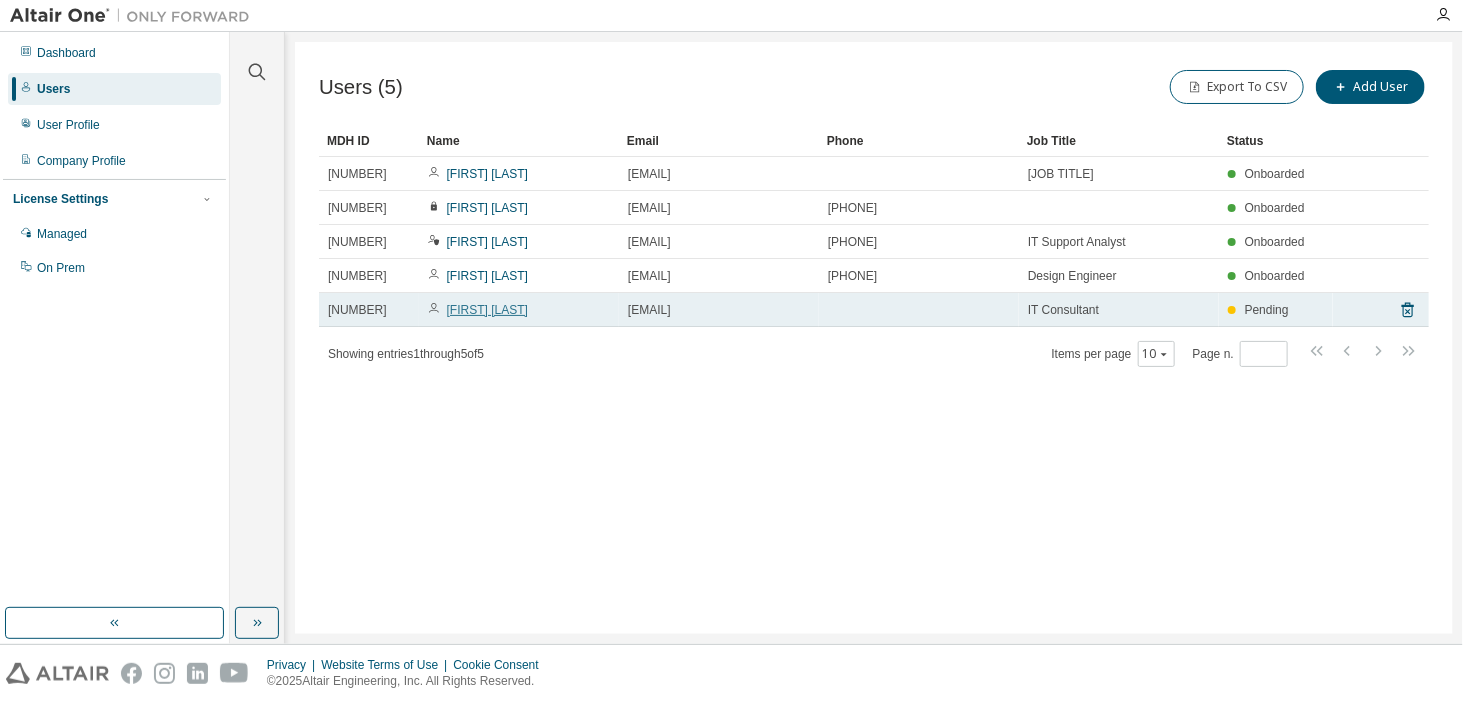click on "[FIRST]  [LAST]" at bounding box center (487, 310) 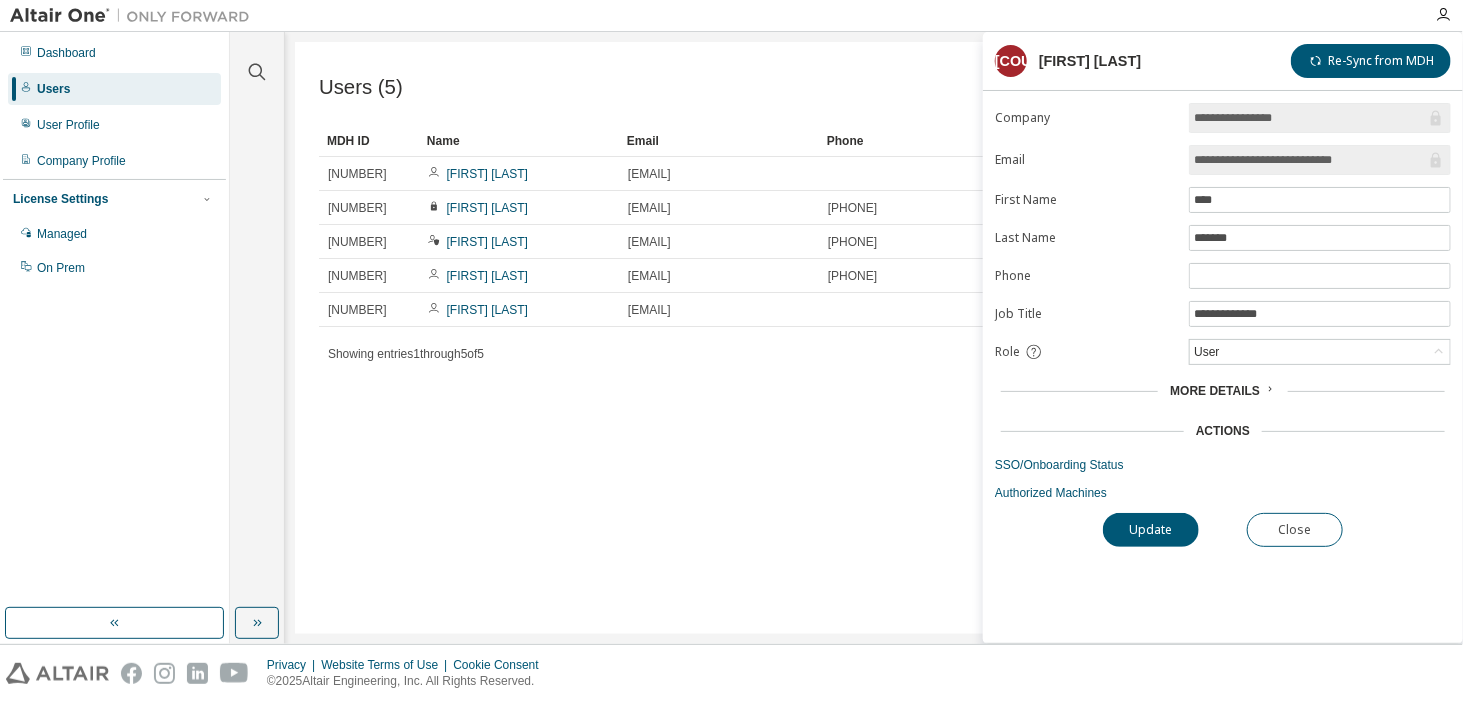 click 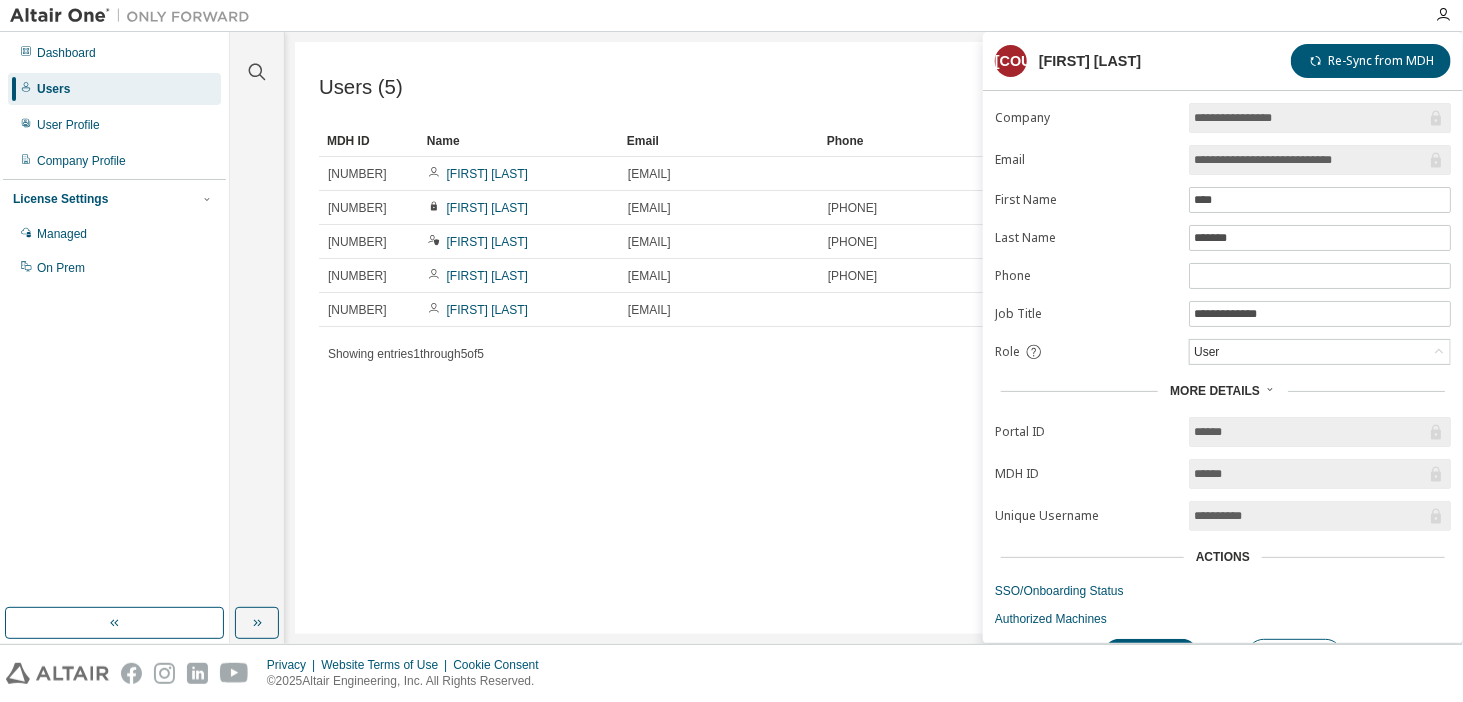 scroll, scrollTop: 28, scrollLeft: 0, axis: vertical 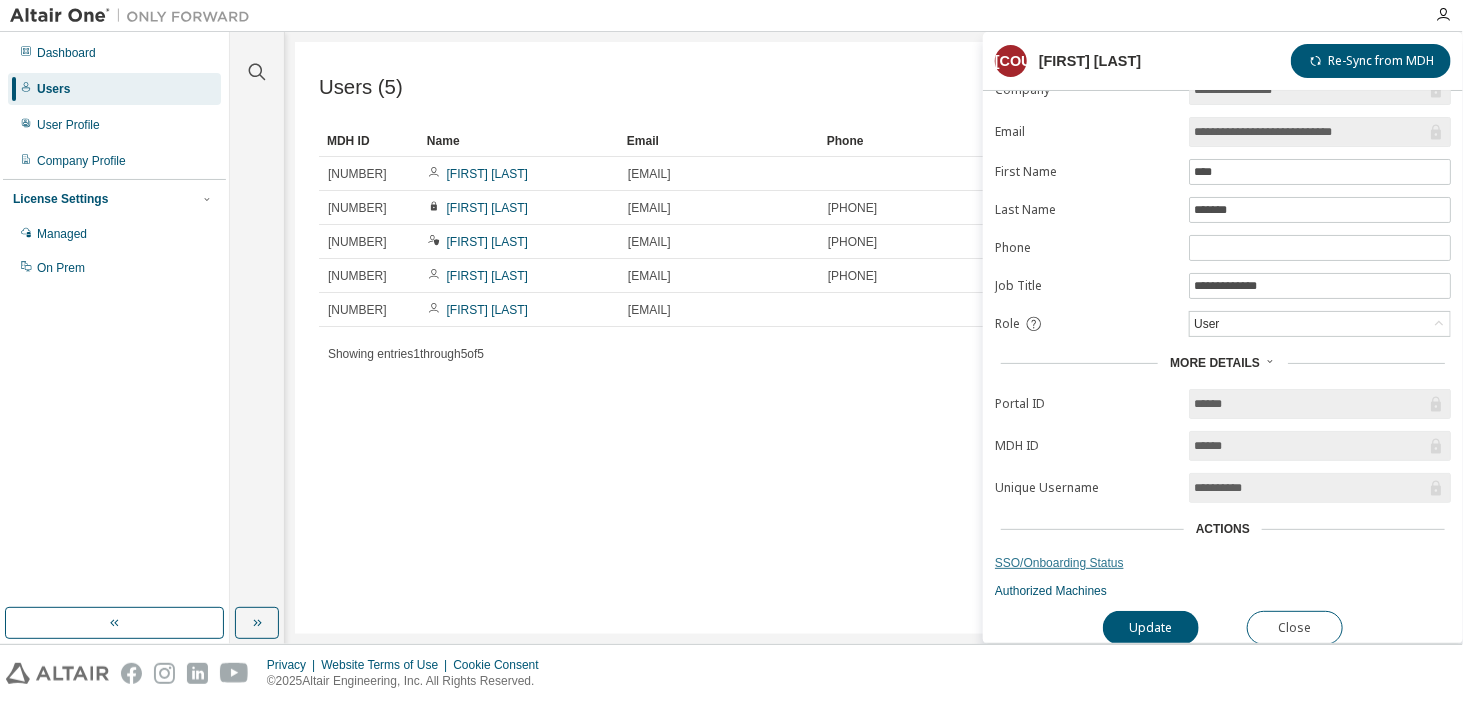 click on "SSO/Onboarding Status" at bounding box center (1223, 563) 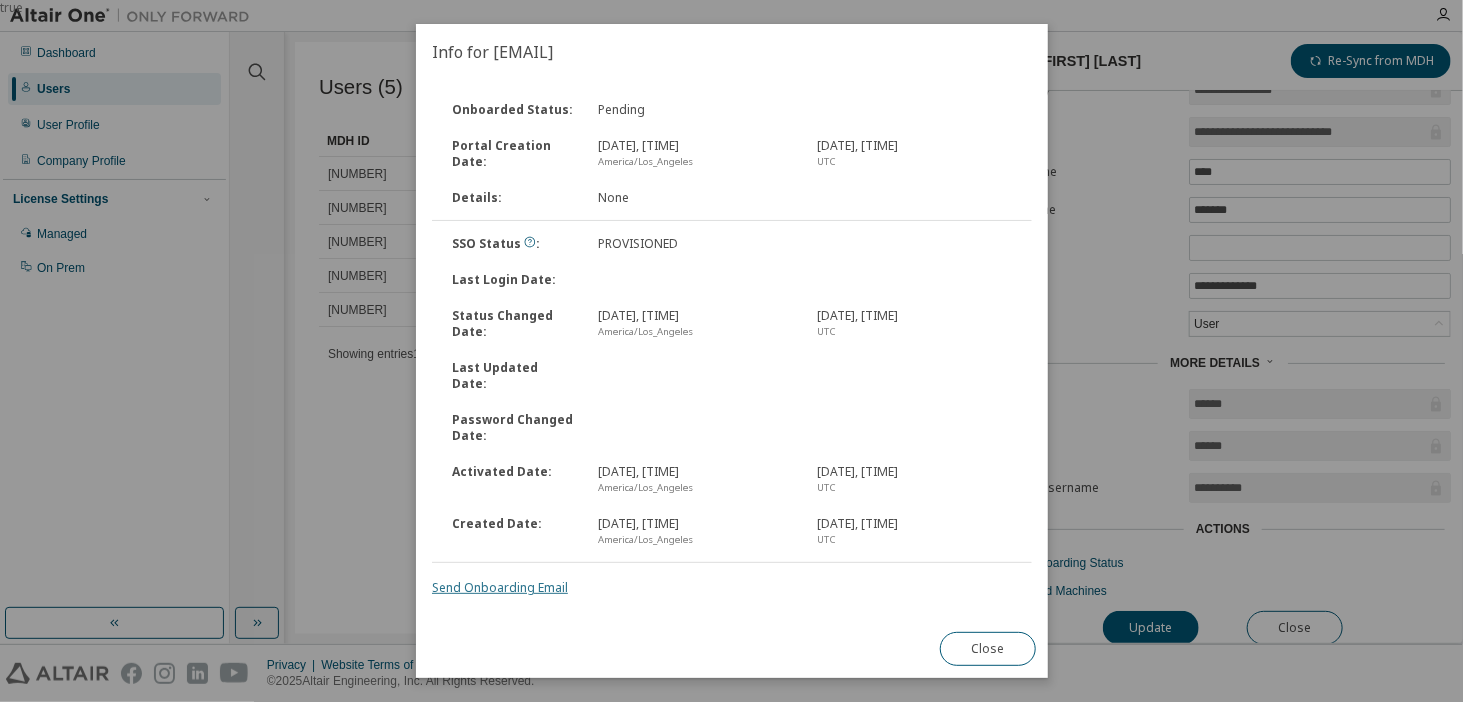 click on "Send Onboarding Email" at bounding box center (500, 587) 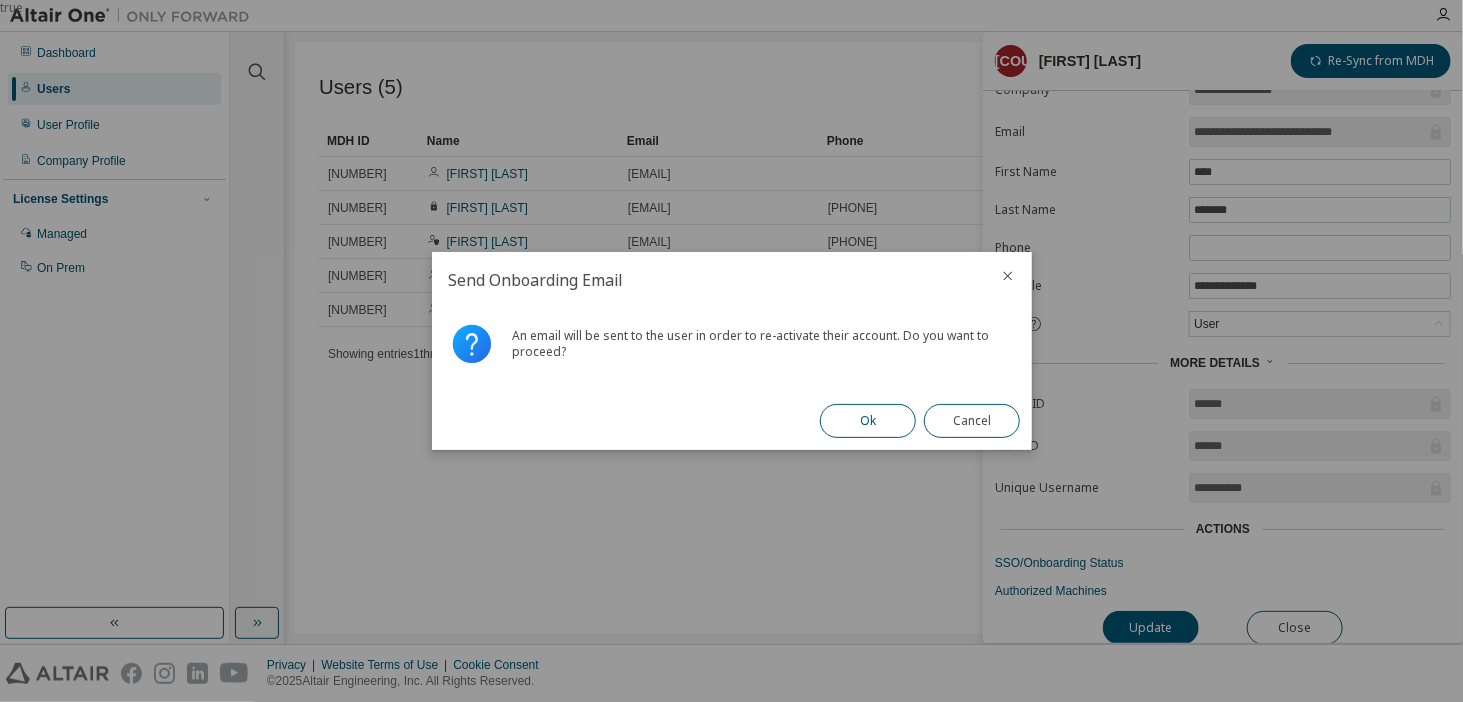 click on "Ok" at bounding box center (868, 421) 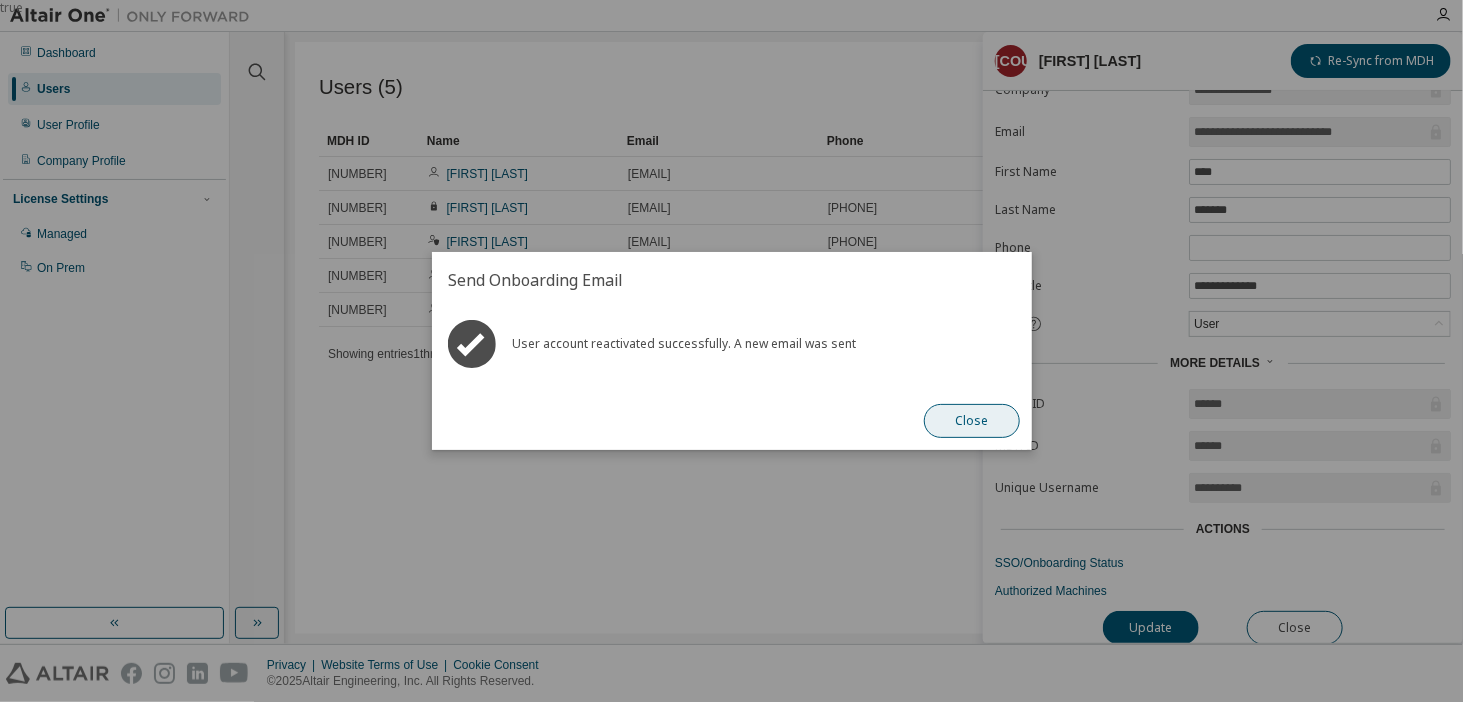 click on "Close" at bounding box center [972, 421] 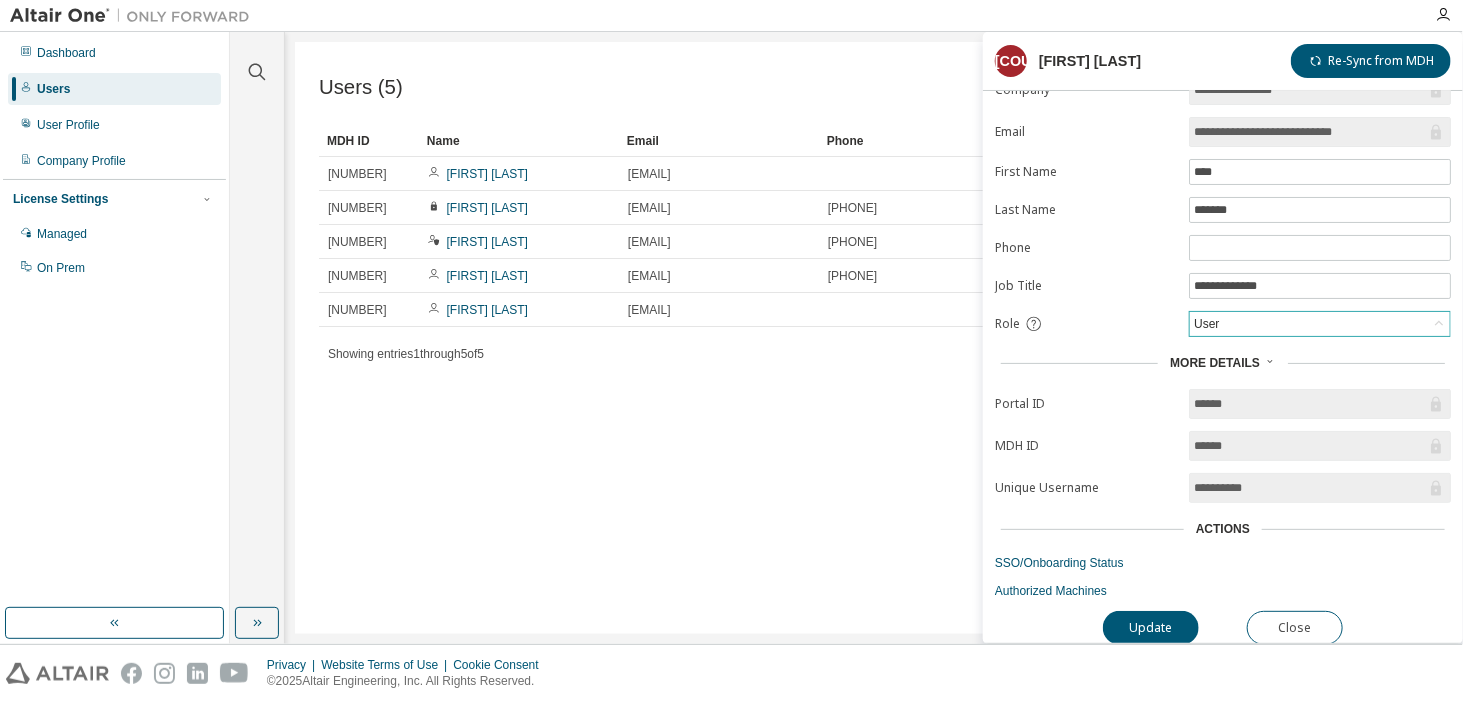 click 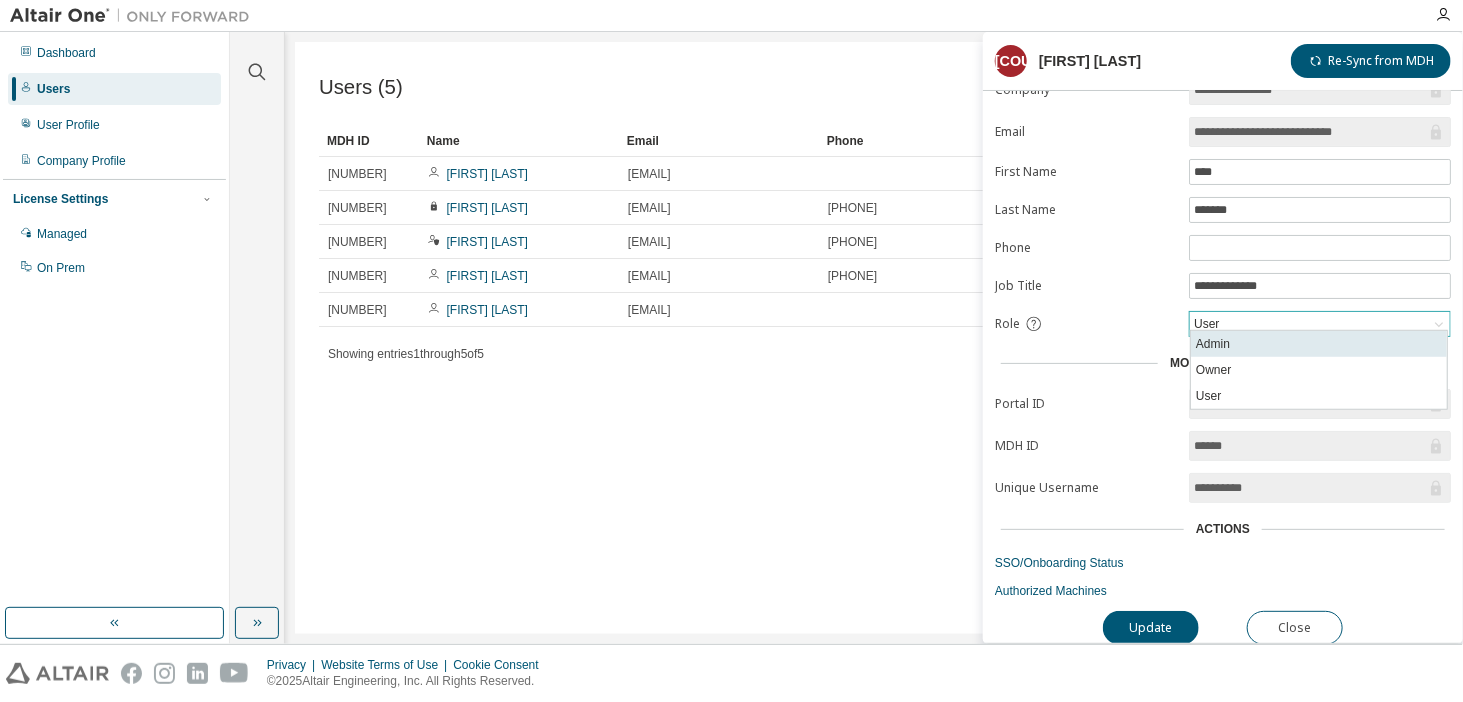 click on "Admin" at bounding box center (1319, 344) 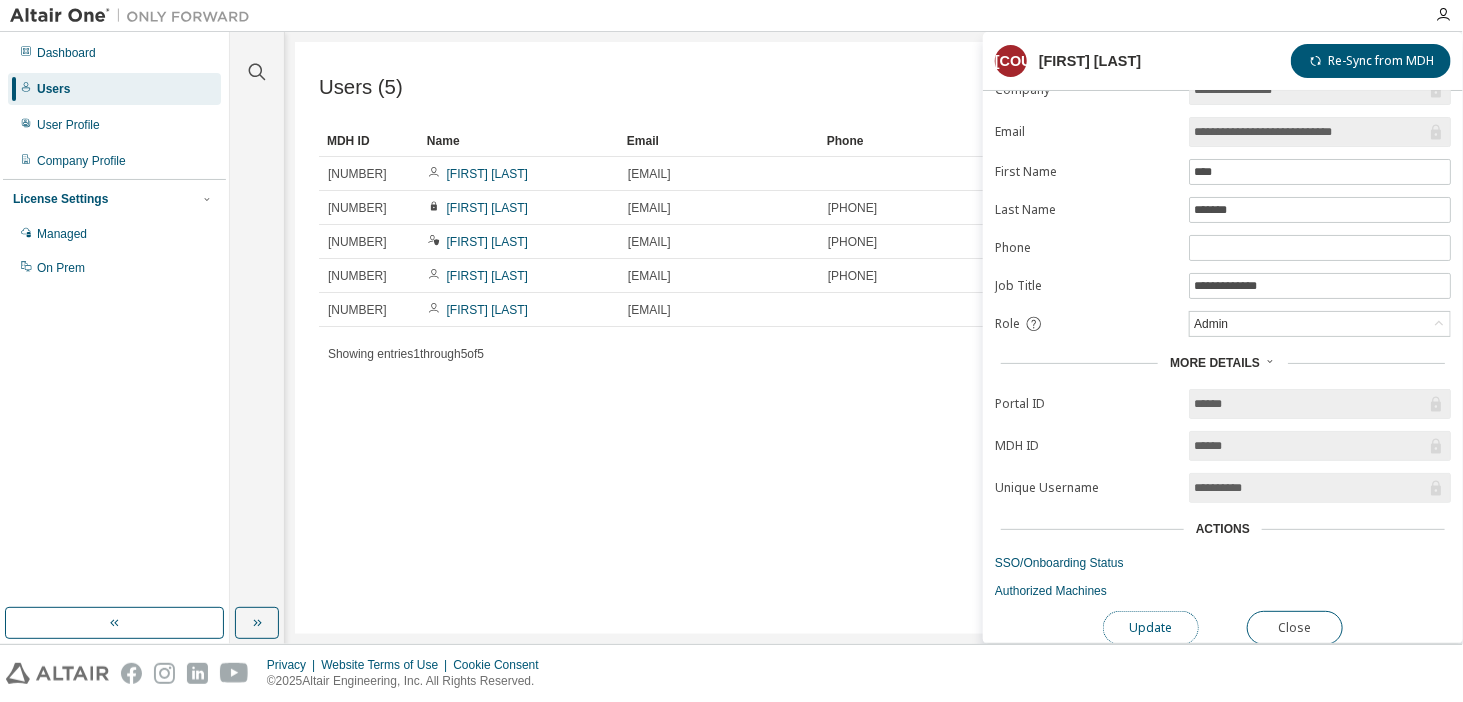 click on "Update" at bounding box center [1151, 628] 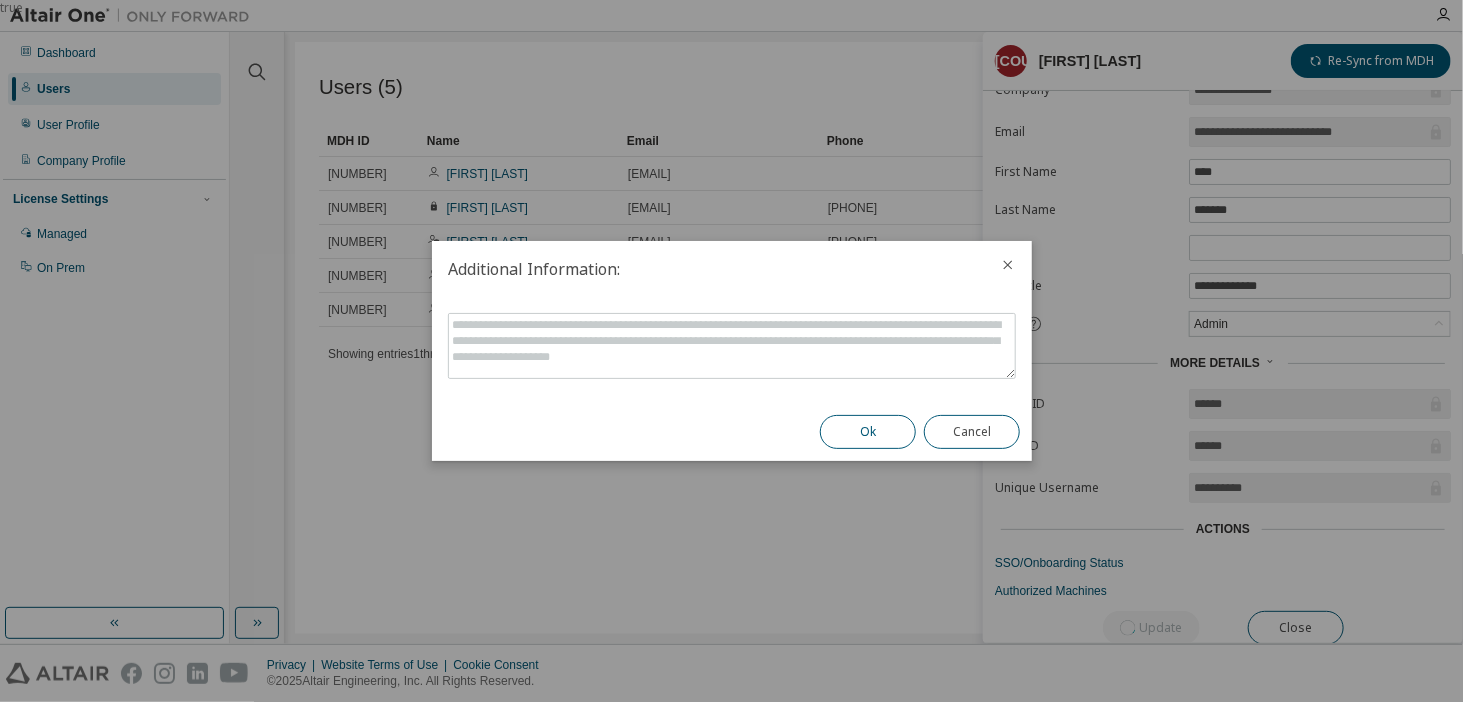 click on "Ok" at bounding box center (868, 432) 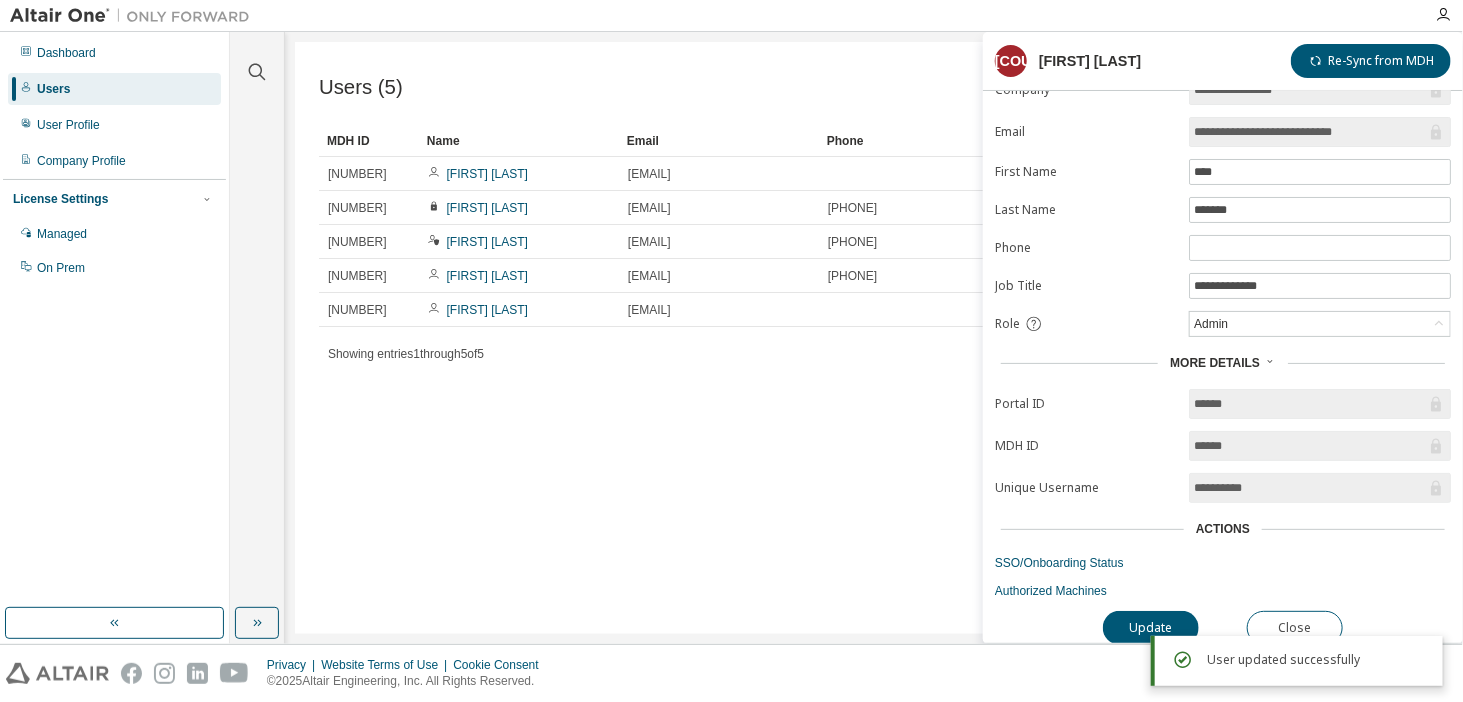scroll, scrollTop: 0, scrollLeft: 0, axis: both 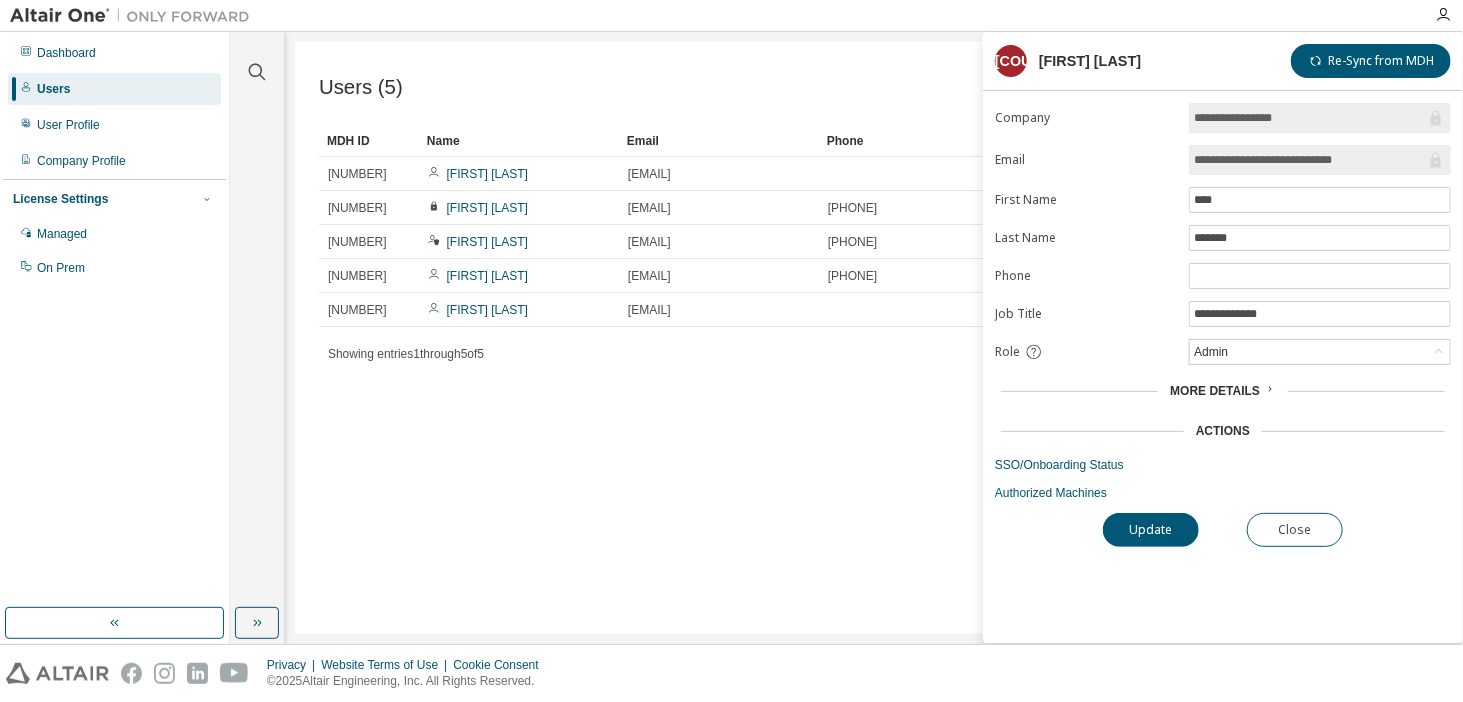 click on "Users (5) Export To CSV Add User Clear Load Save Save As Field Operator Value Select filter Select operand Add criteria Search MDH ID Name Email Phone Job Title Status [NUMBER]     [FIRST] [LAST] [EMAIL] [JOB TITLE] Onboarded [NUMBER]     [FIRST] [LAST] [EMAIL] [PHONE] Onboarded [NUMBER]     [FIRST] [LAST] [EMAIL] [PHONE] [JOB TITLE] Onboarded [NUMBER]     [FIRST] [LAST] [EMAIL] [PHONE] [JOB TITLE] Onboarded [NUMBER]     [FIRST]  [LAST] [EMAIL] [JOB TITLE] Pending Showing entries  1  through  5  of  5 Items per page 10 Page n. *" at bounding box center (874, 338) 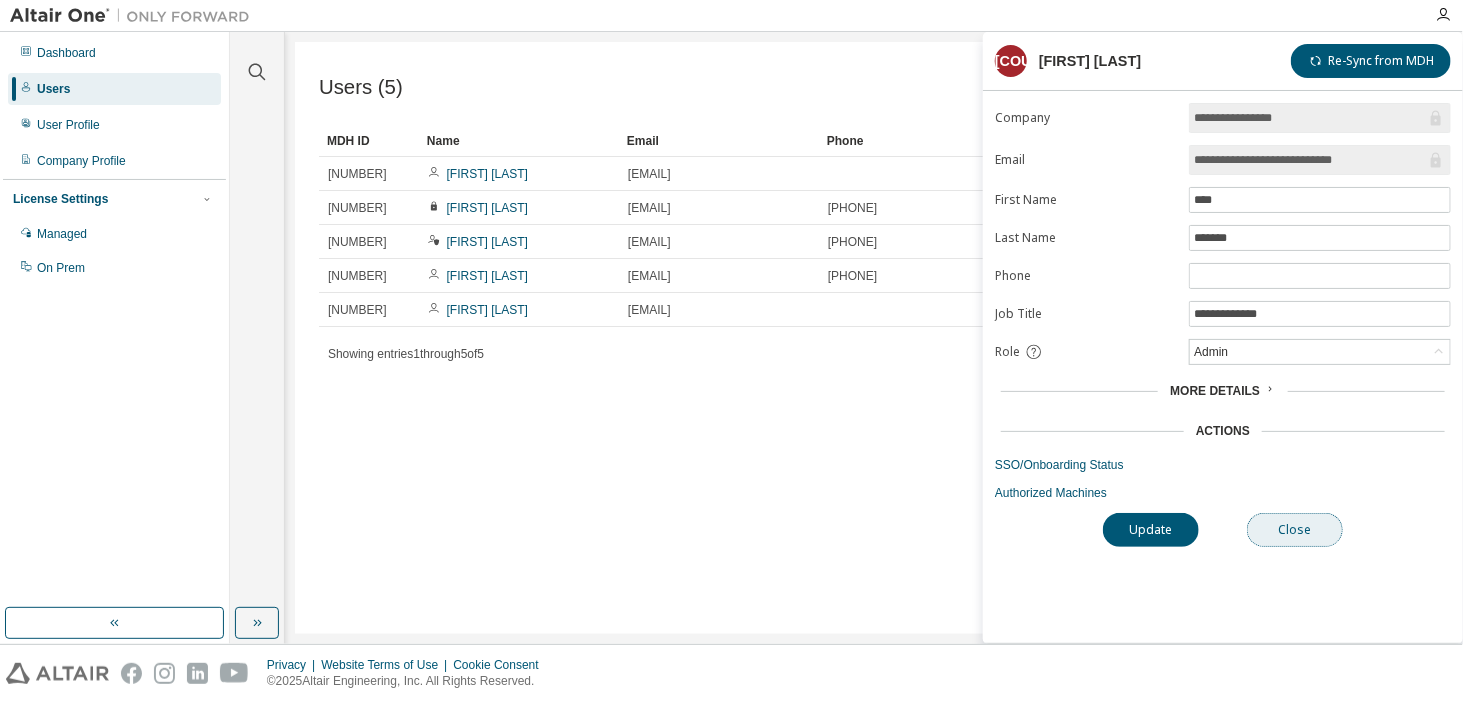 click on "Close" at bounding box center [1295, 530] 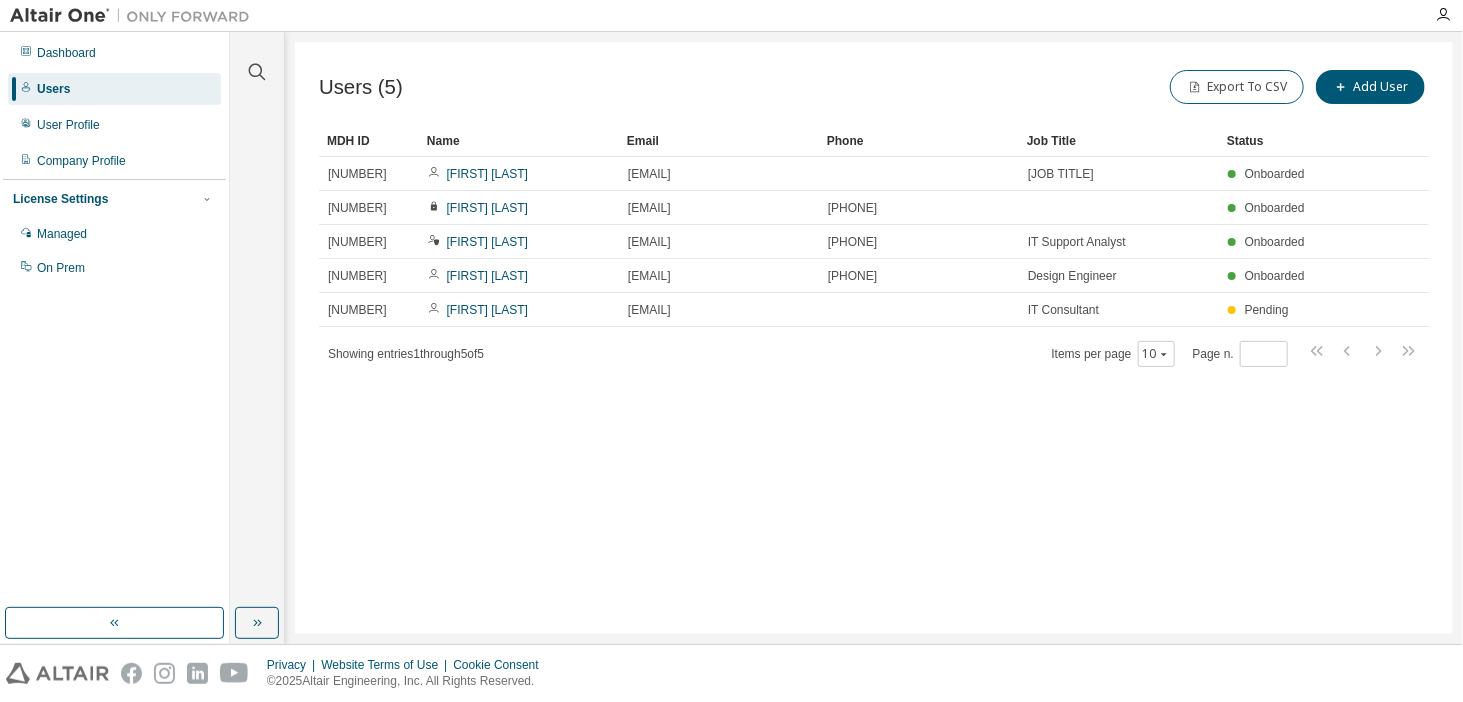 click on "Export To CSV Add User" at bounding box center (1151, 87) 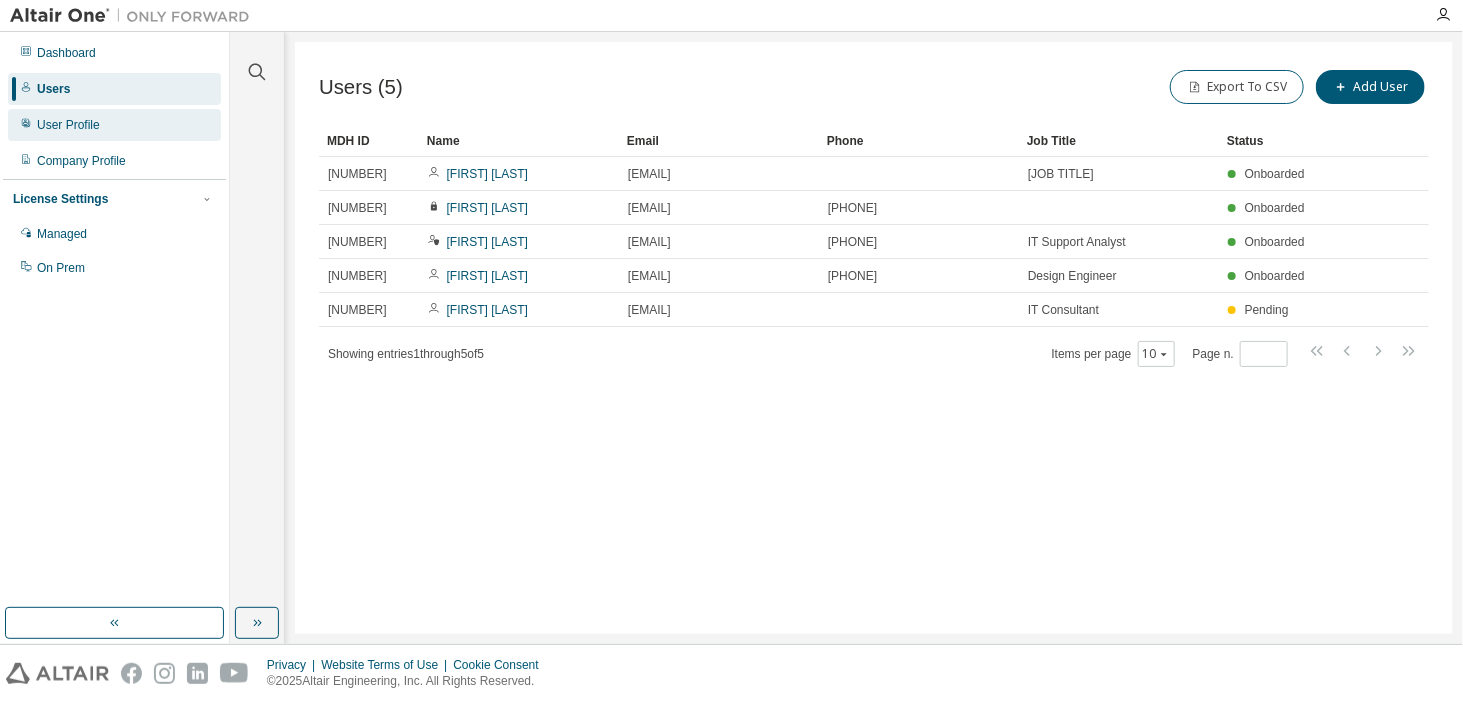 click 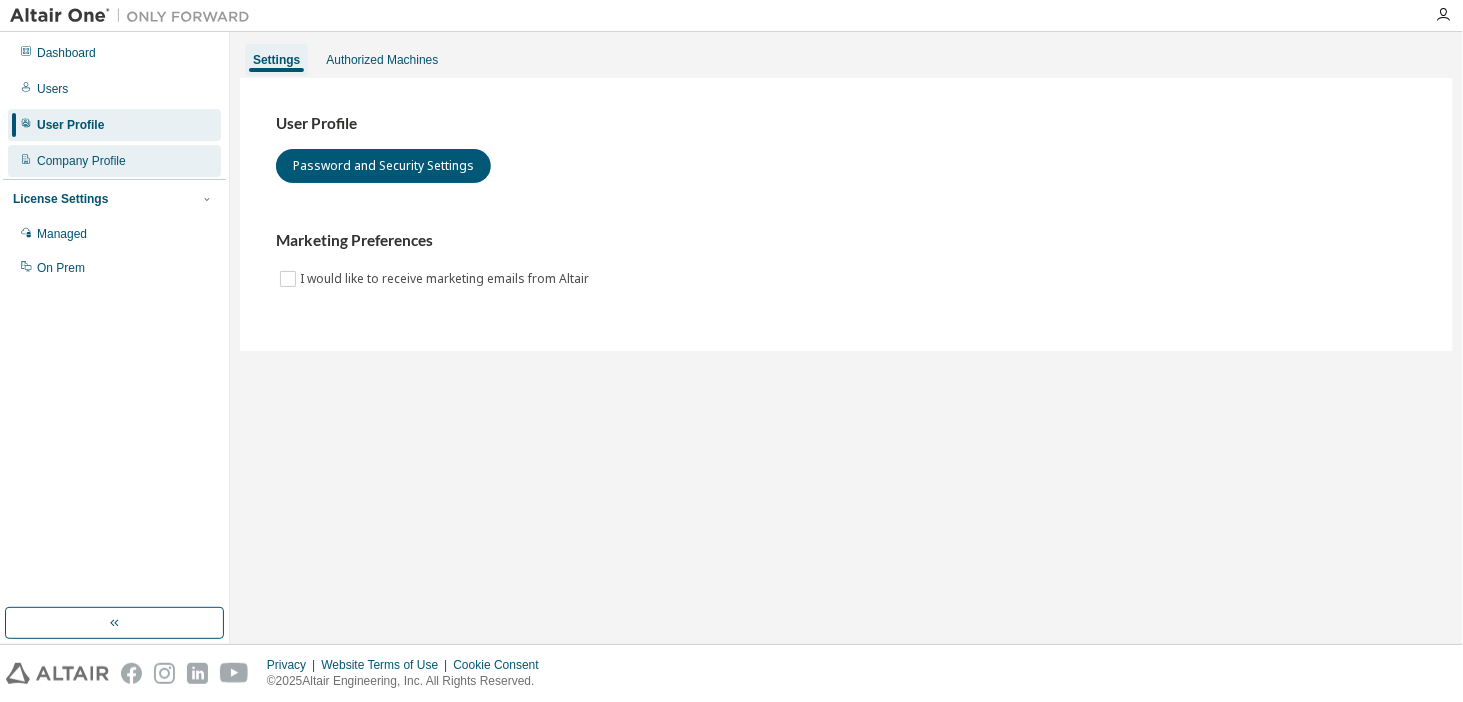 click on "Company Profile" at bounding box center (114, 161) 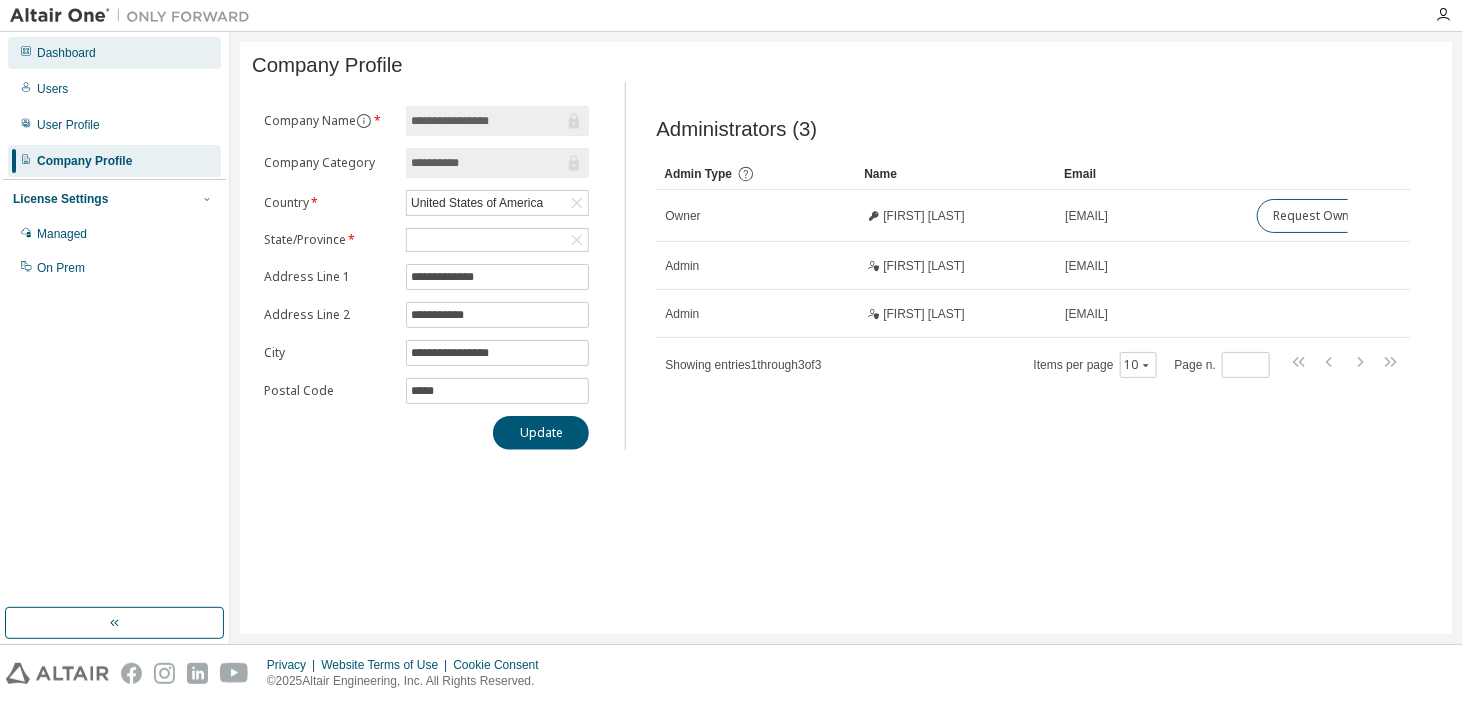 click on "Dashboard" at bounding box center [66, 53] 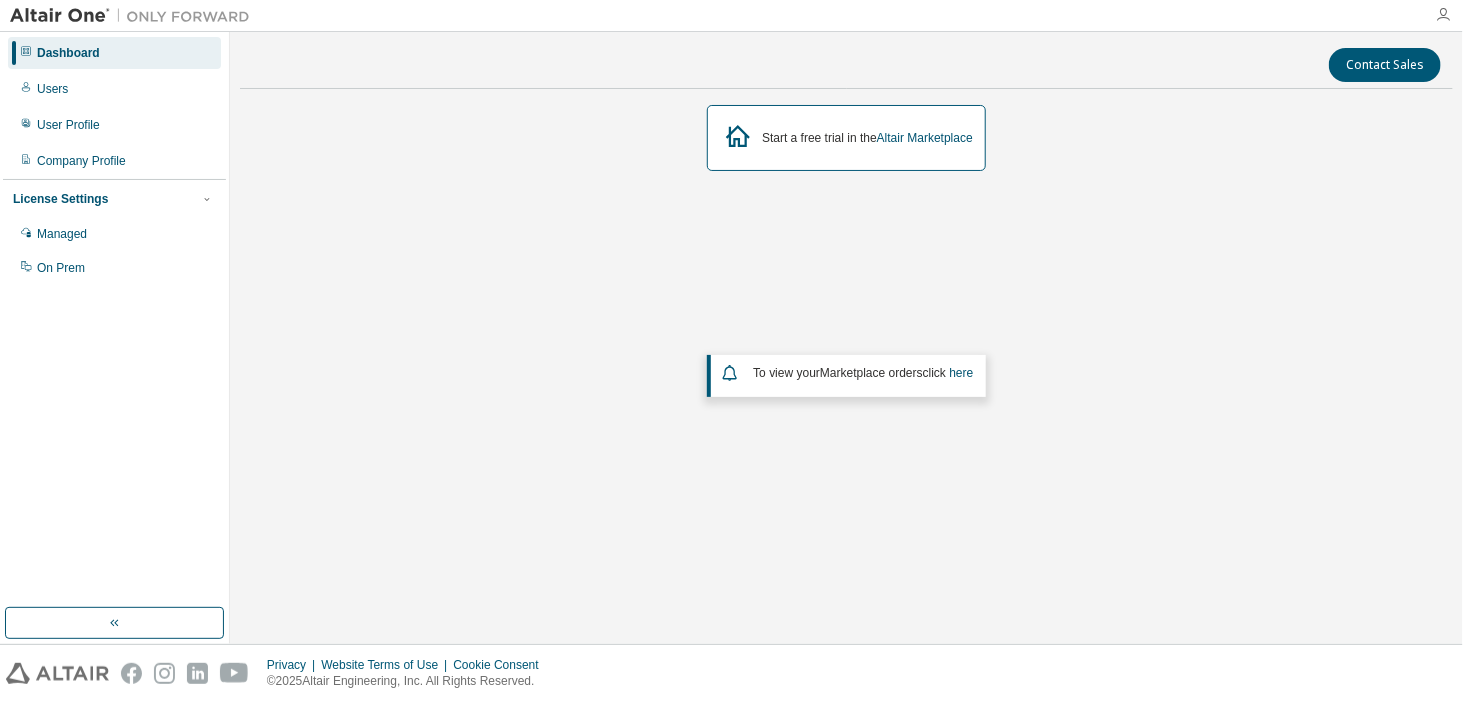 click at bounding box center (1443, 15) 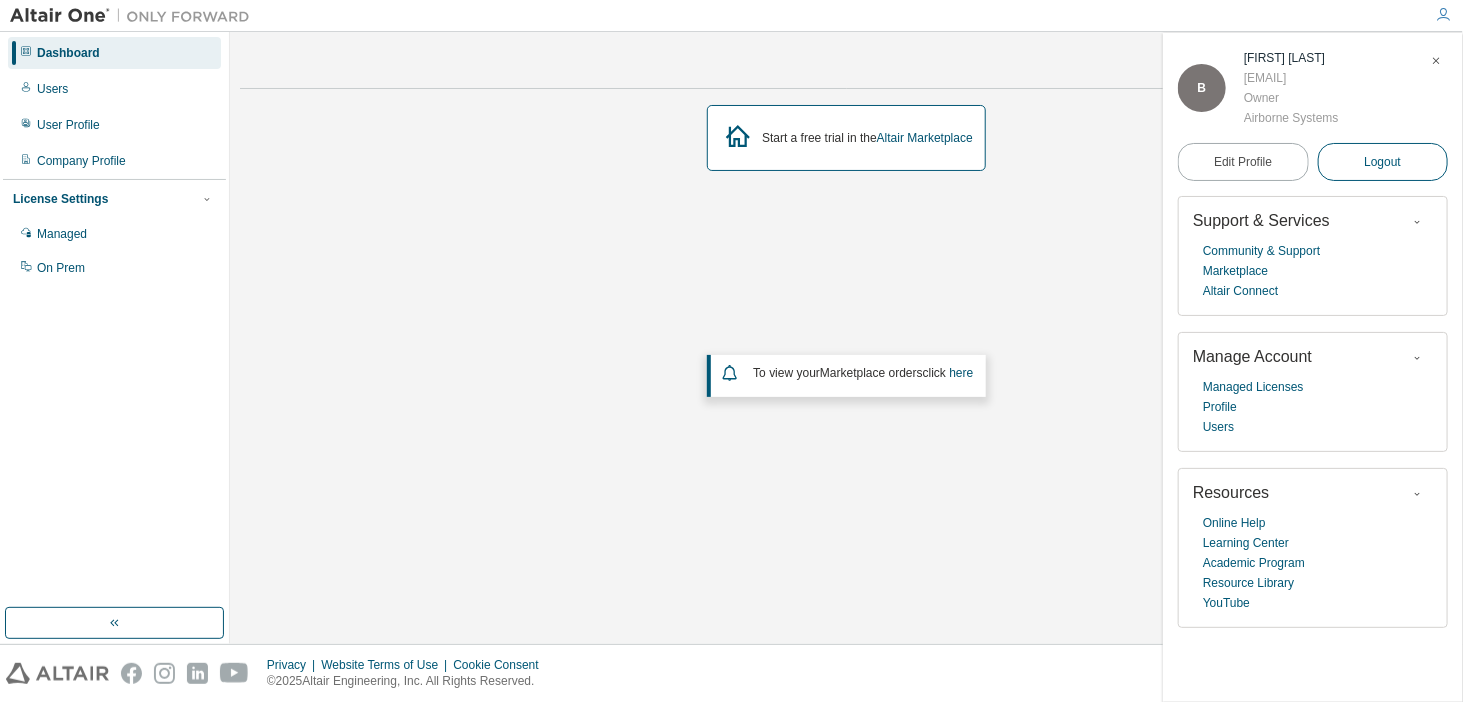 click on "Logout" at bounding box center (1382, 162) 